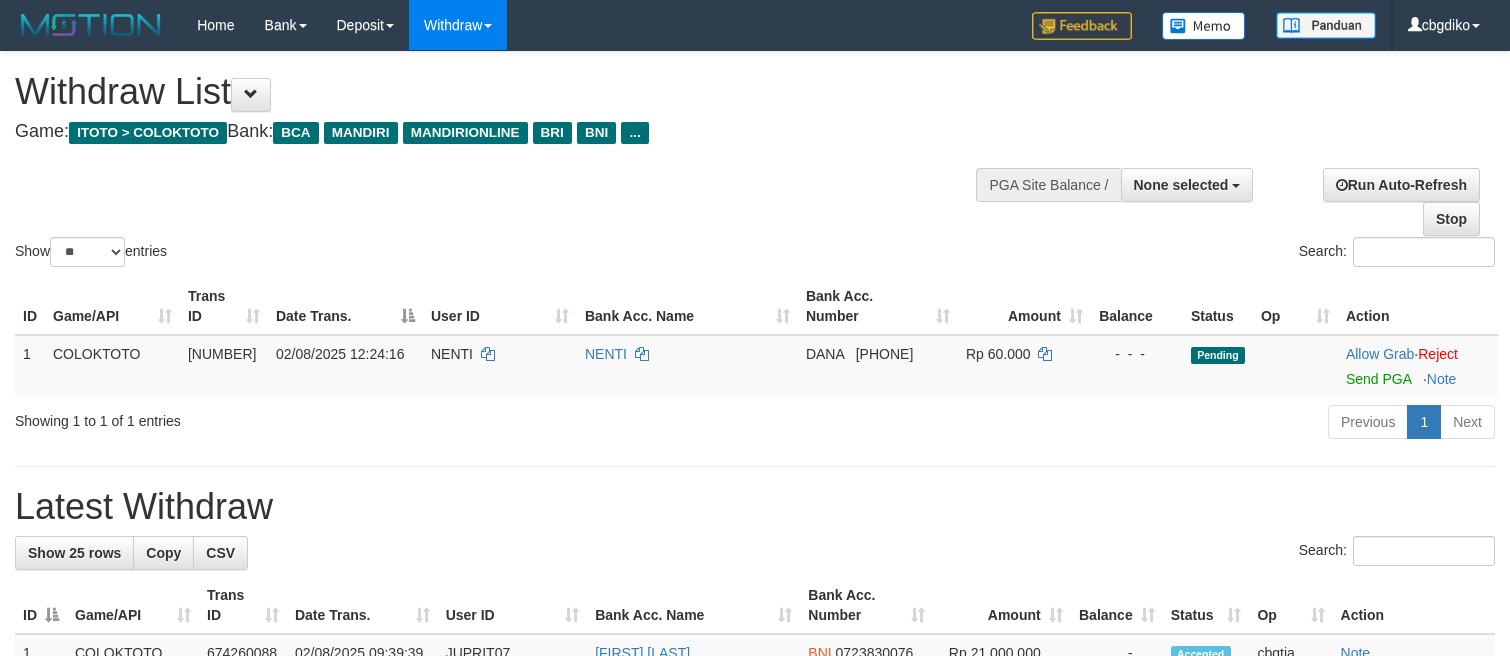 select 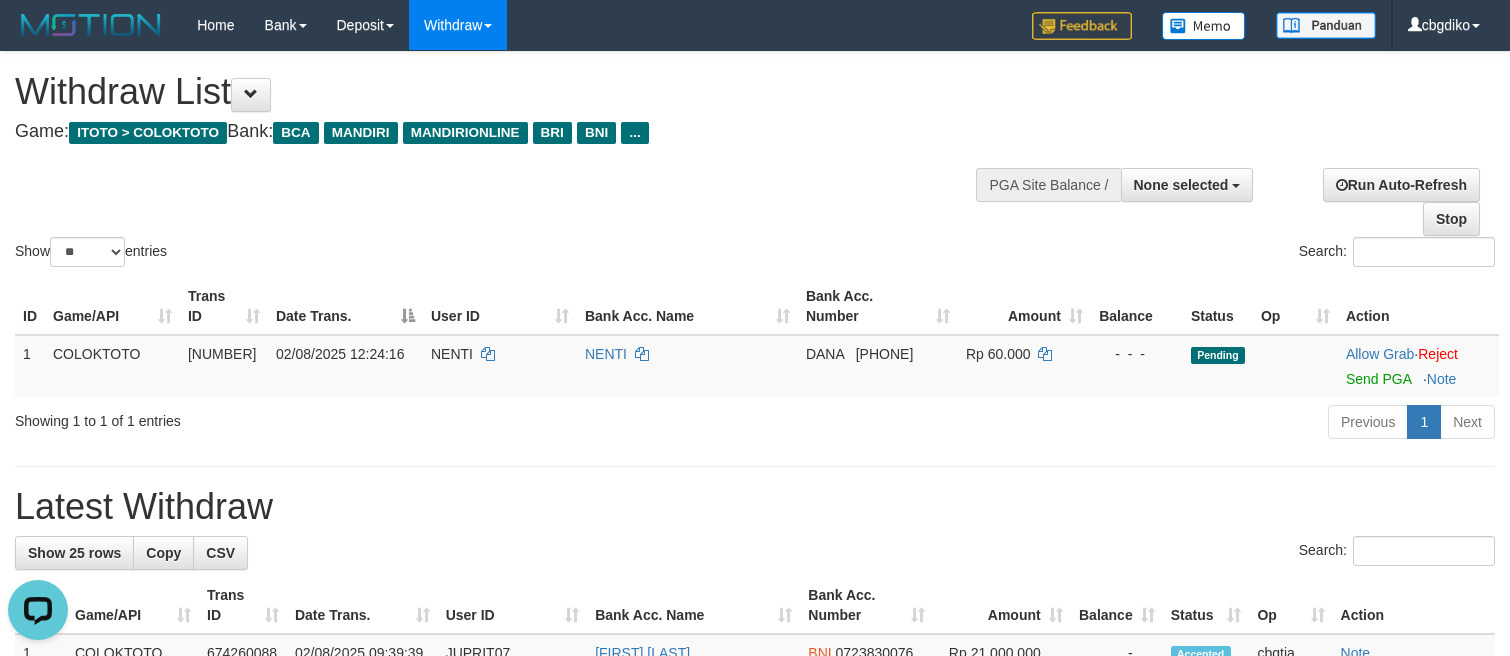 scroll, scrollTop: 0, scrollLeft: 0, axis: both 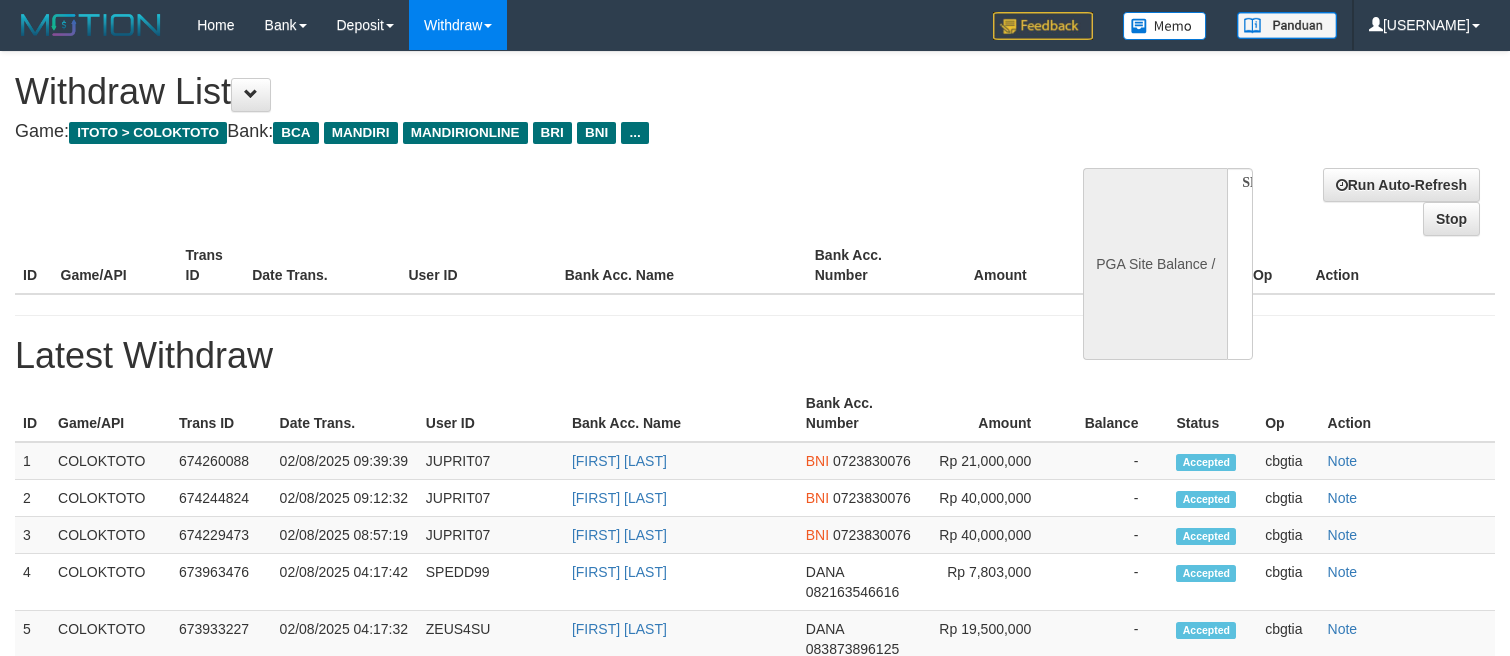 select 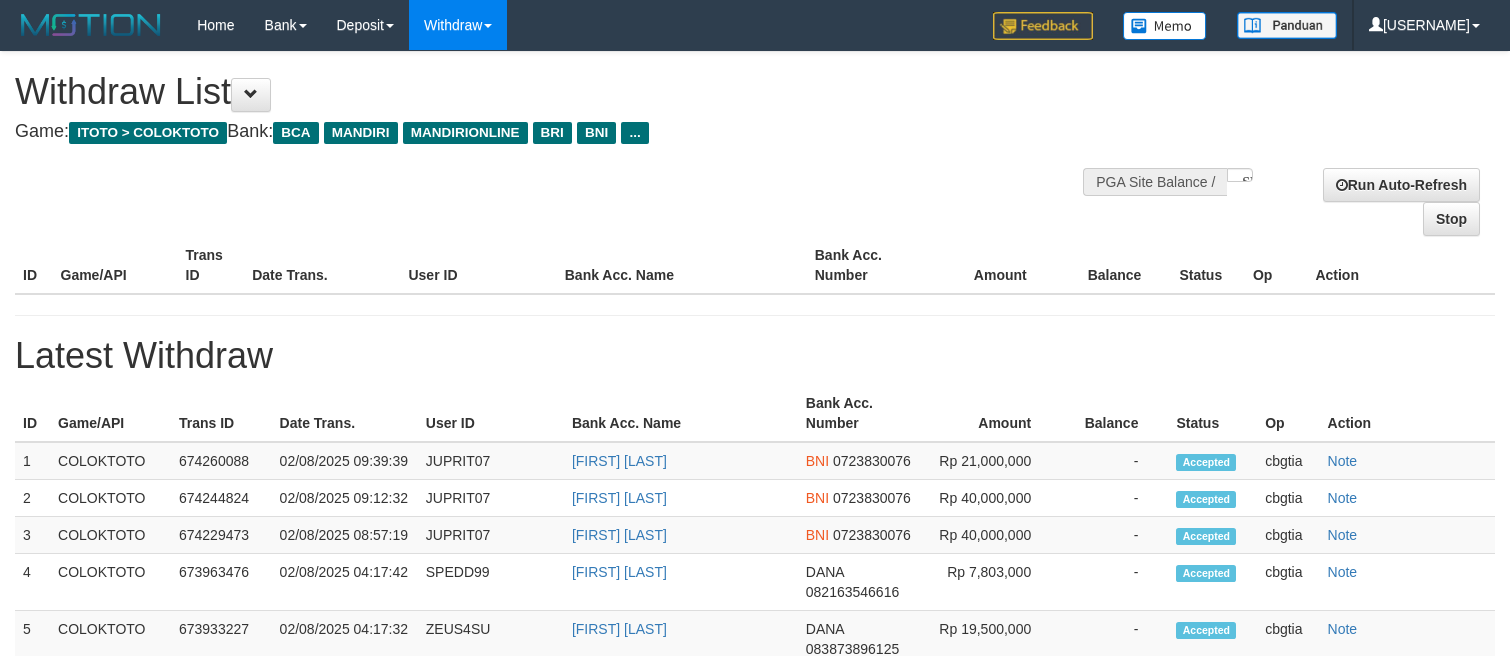scroll, scrollTop: 0, scrollLeft: 0, axis: both 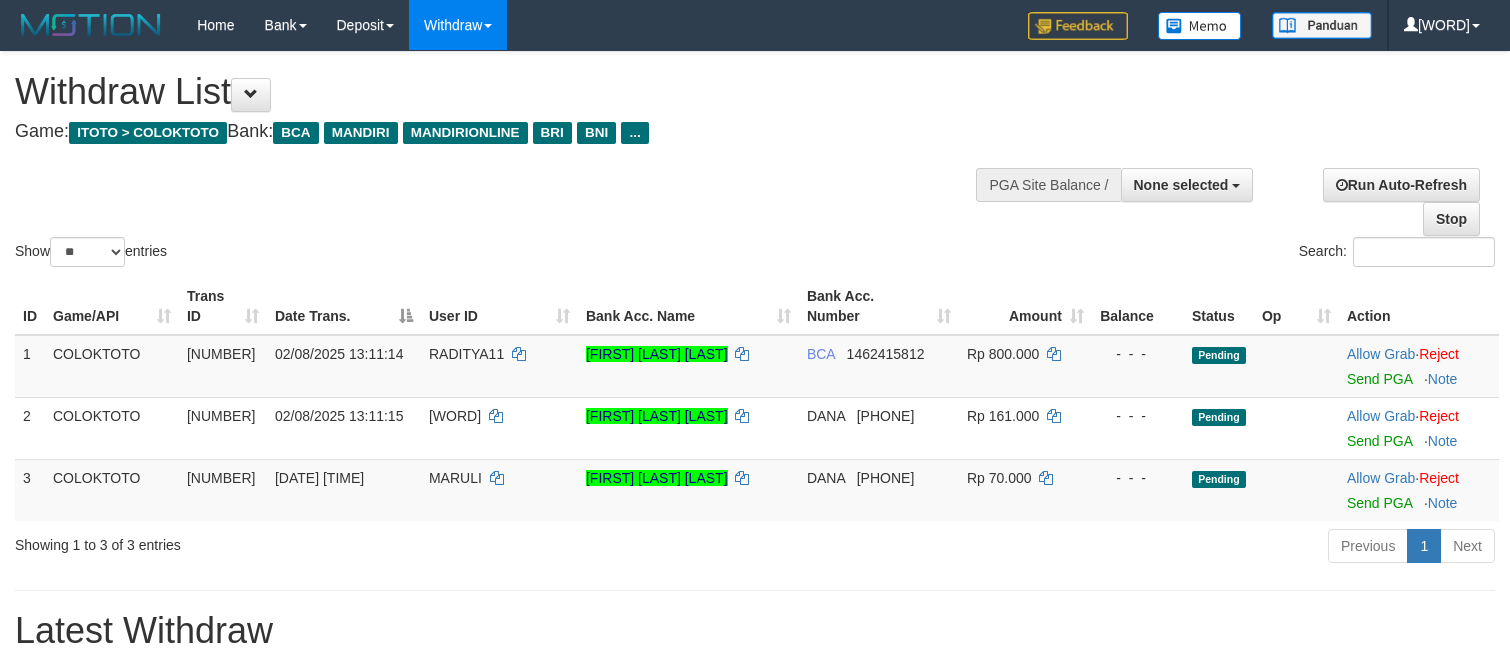 select 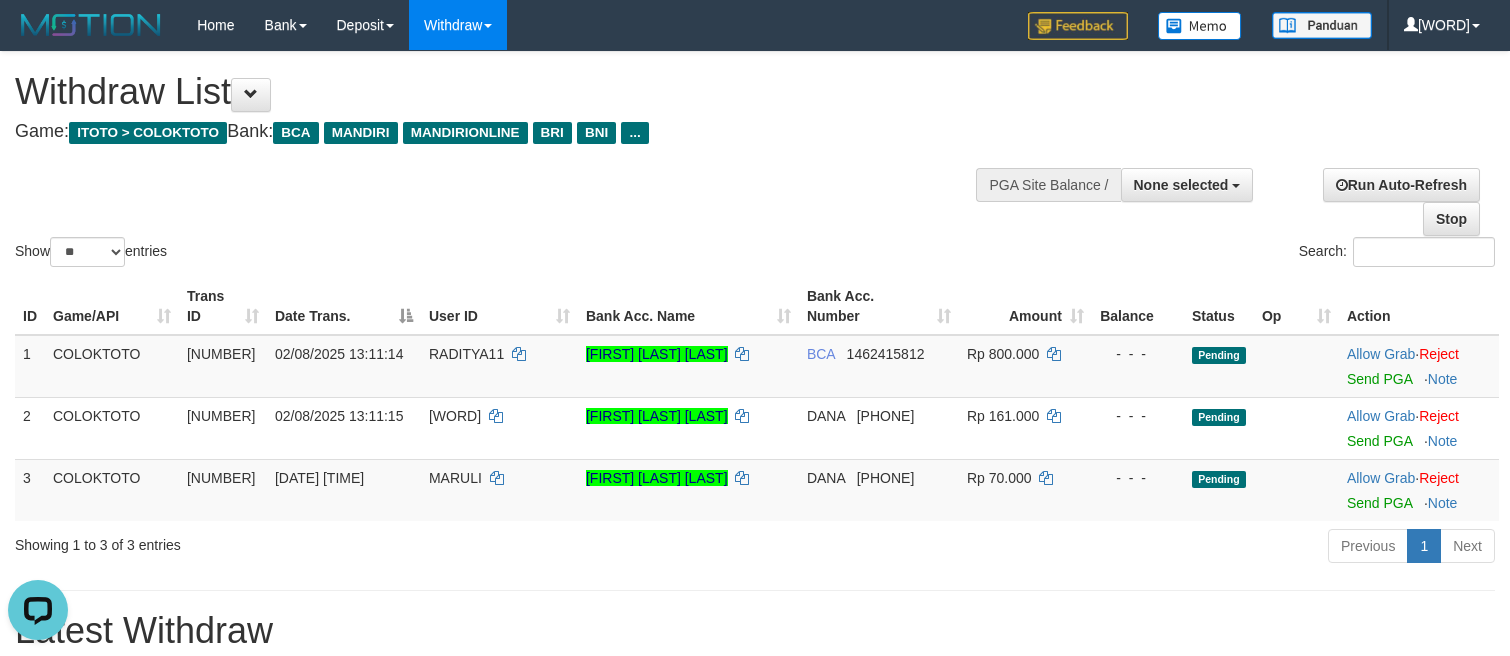 scroll, scrollTop: 0, scrollLeft: 0, axis: both 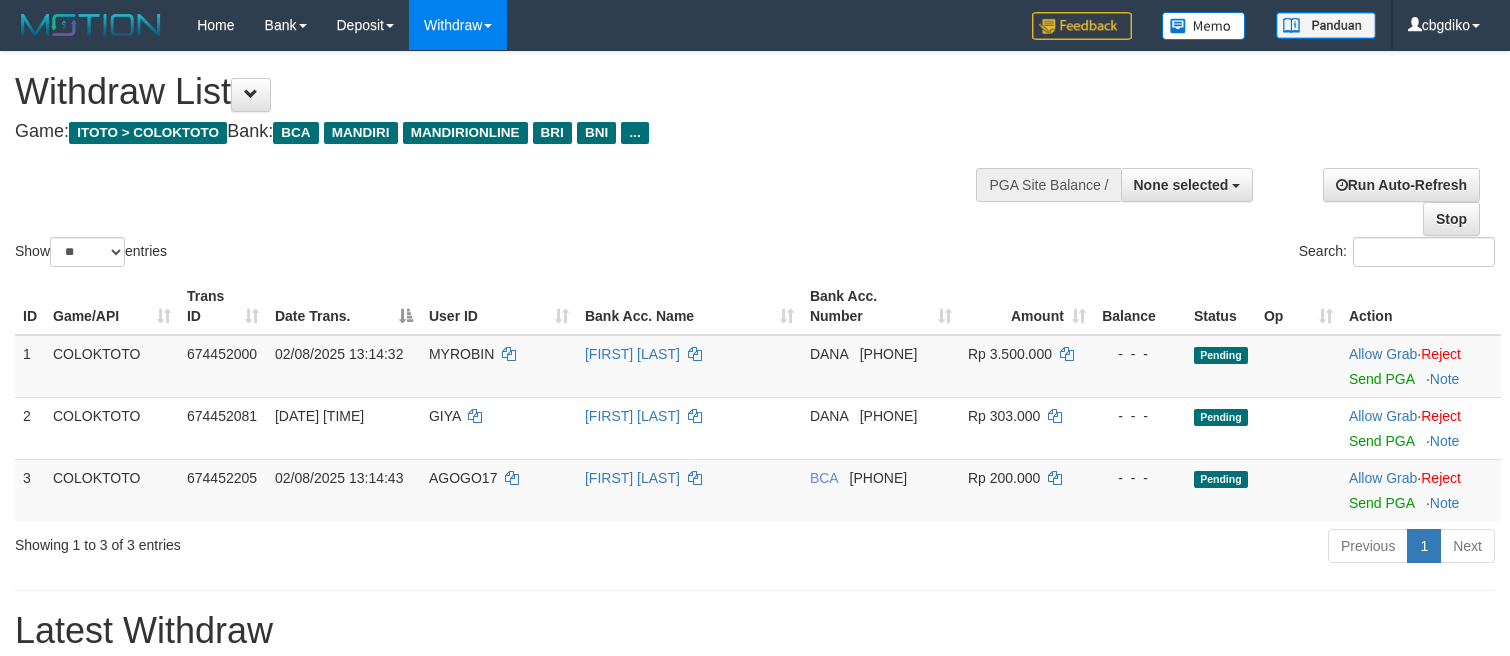 select 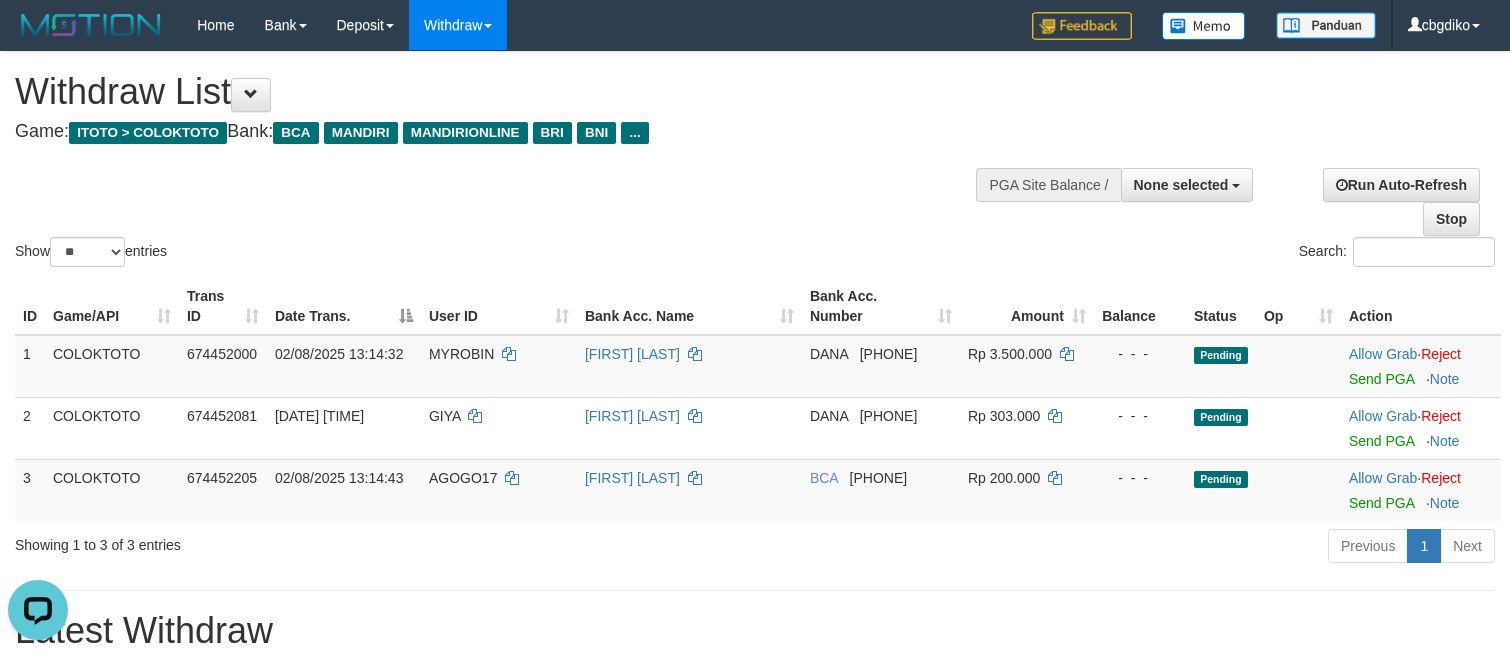 scroll, scrollTop: 0, scrollLeft: 0, axis: both 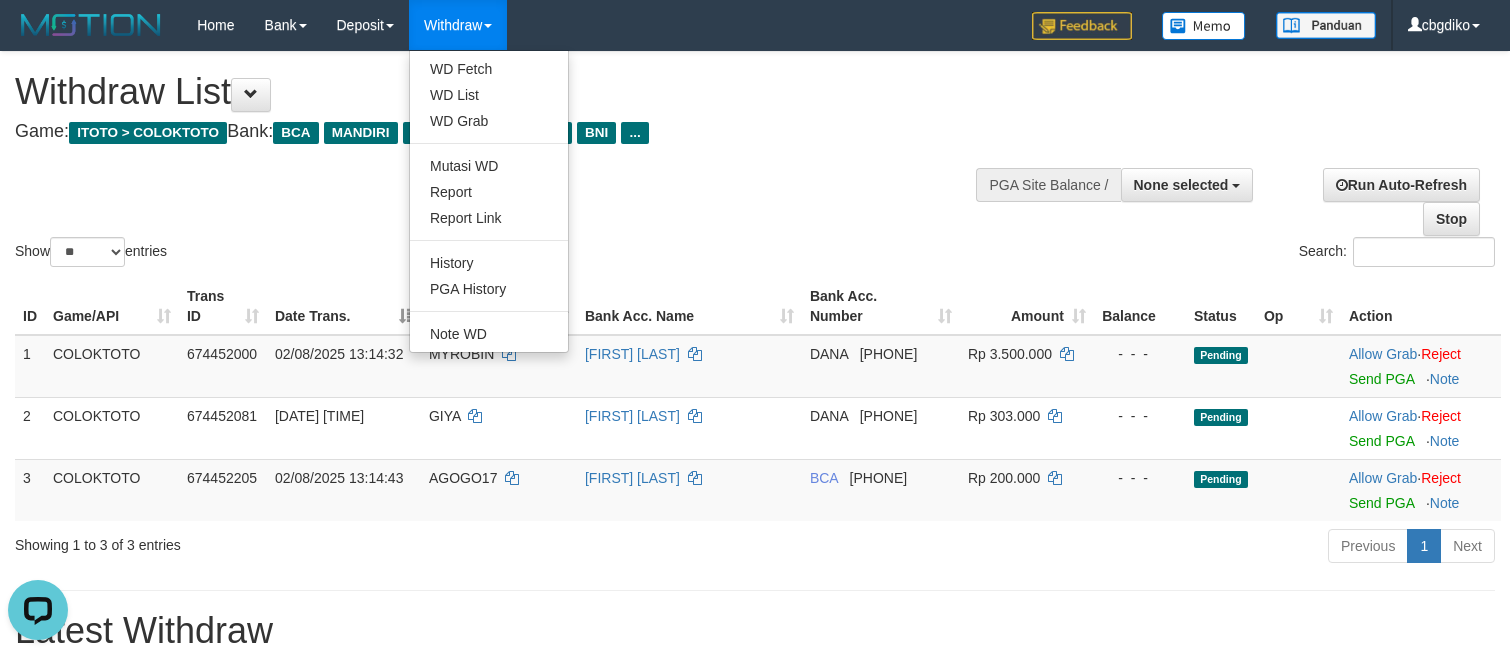 click on "Withdraw" at bounding box center [458, 25] 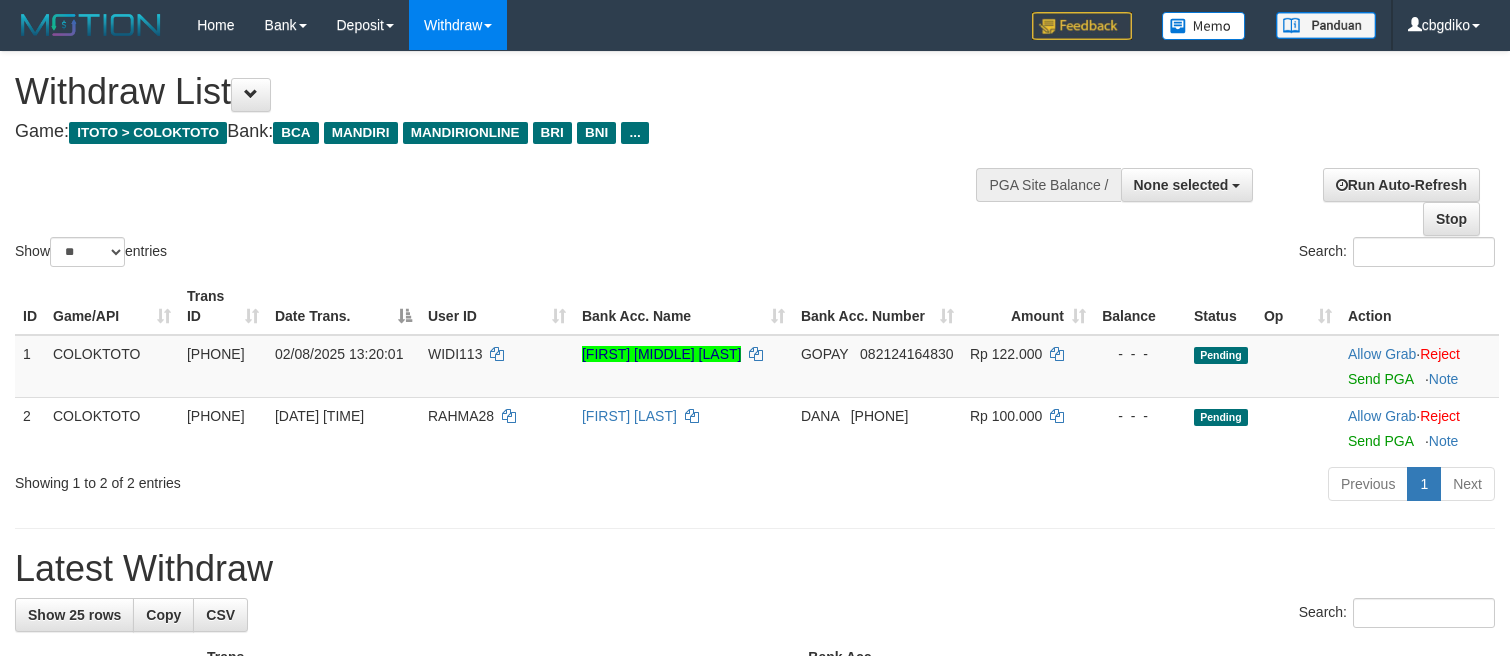 select 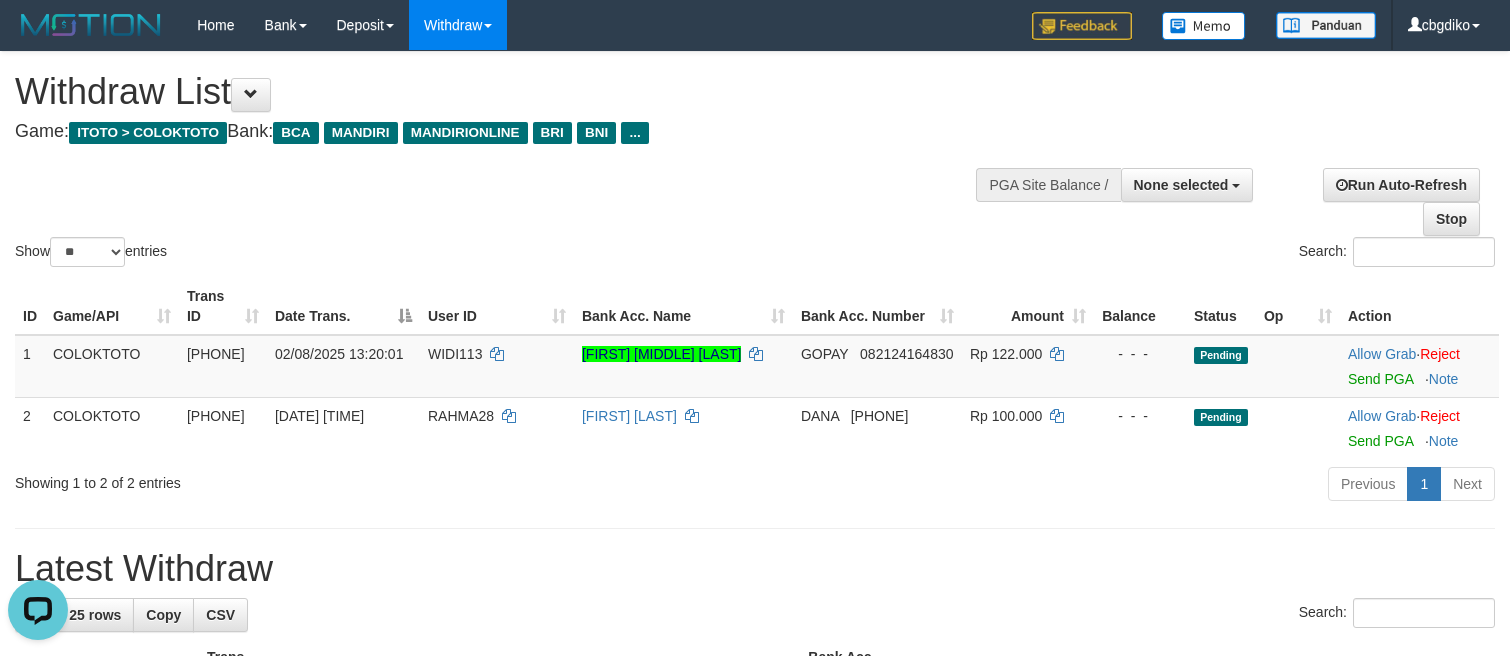 scroll, scrollTop: 0, scrollLeft: 0, axis: both 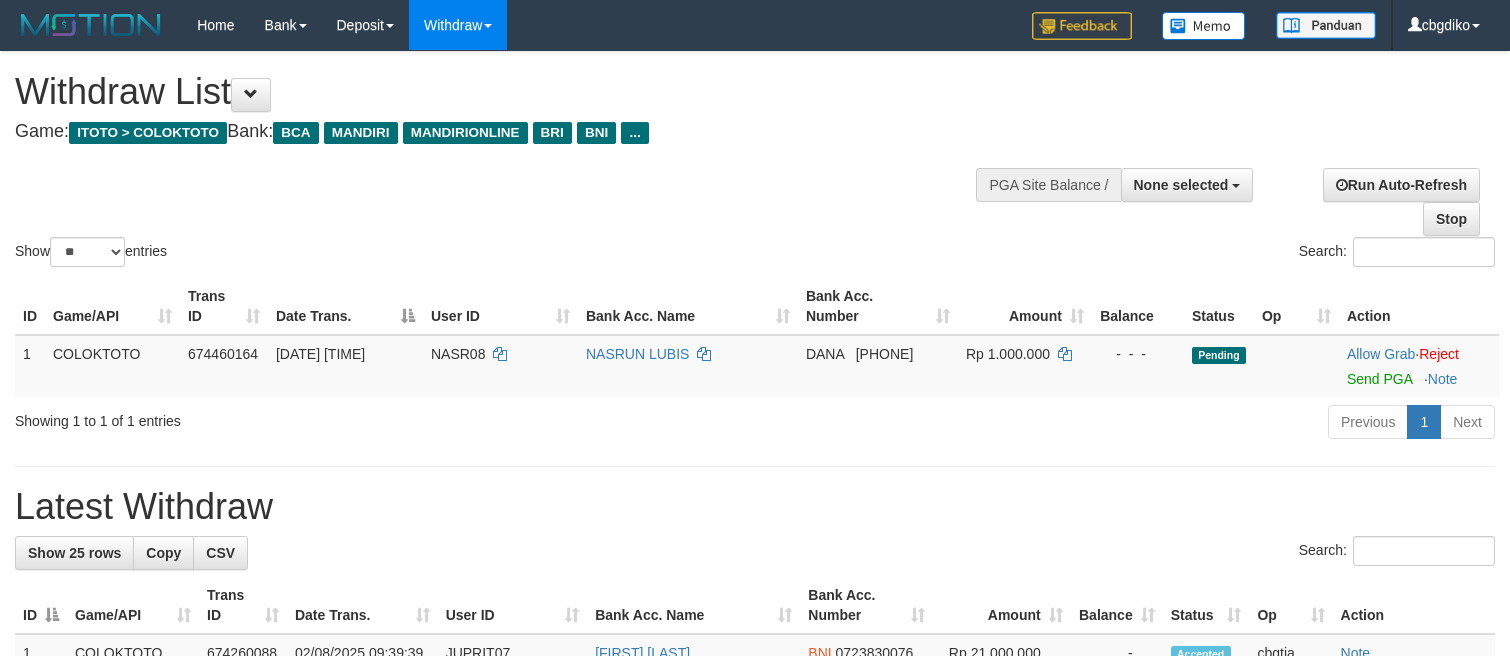 select 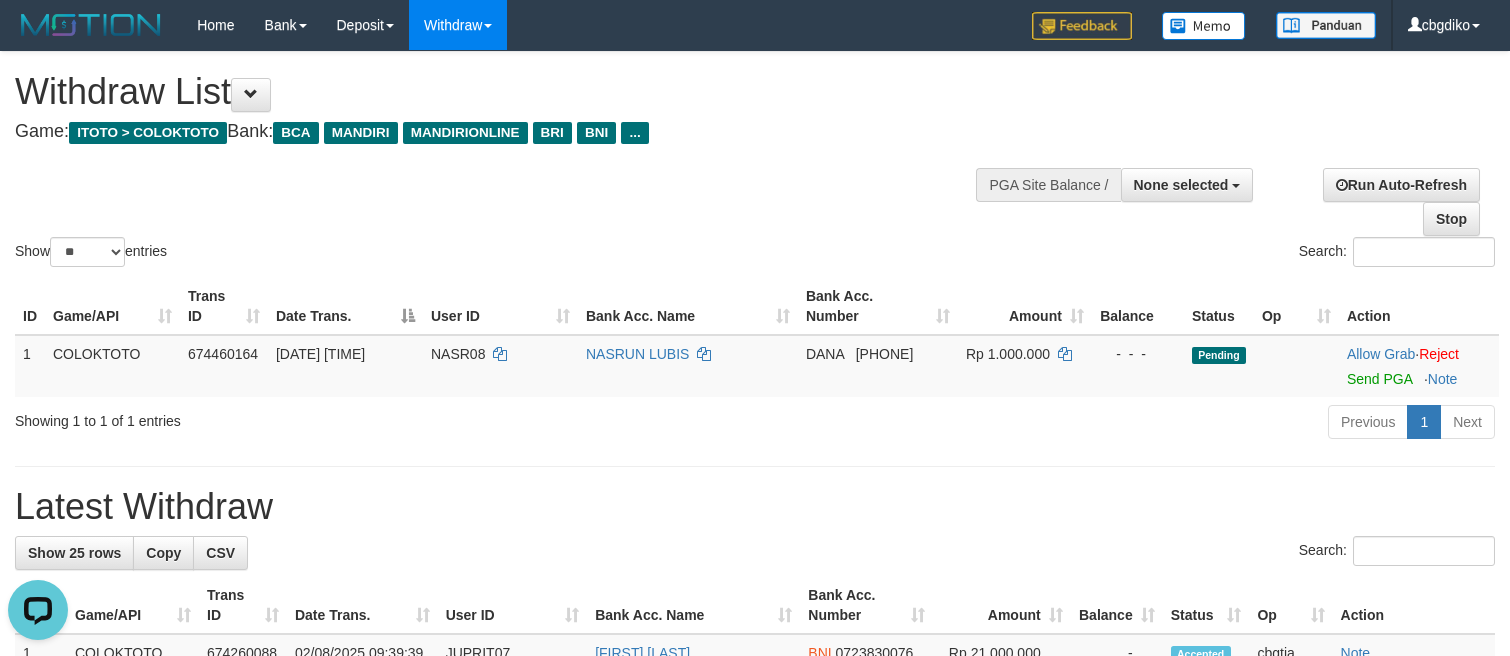 scroll, scrollTop: 0, scrollLeft: 0, axis: both 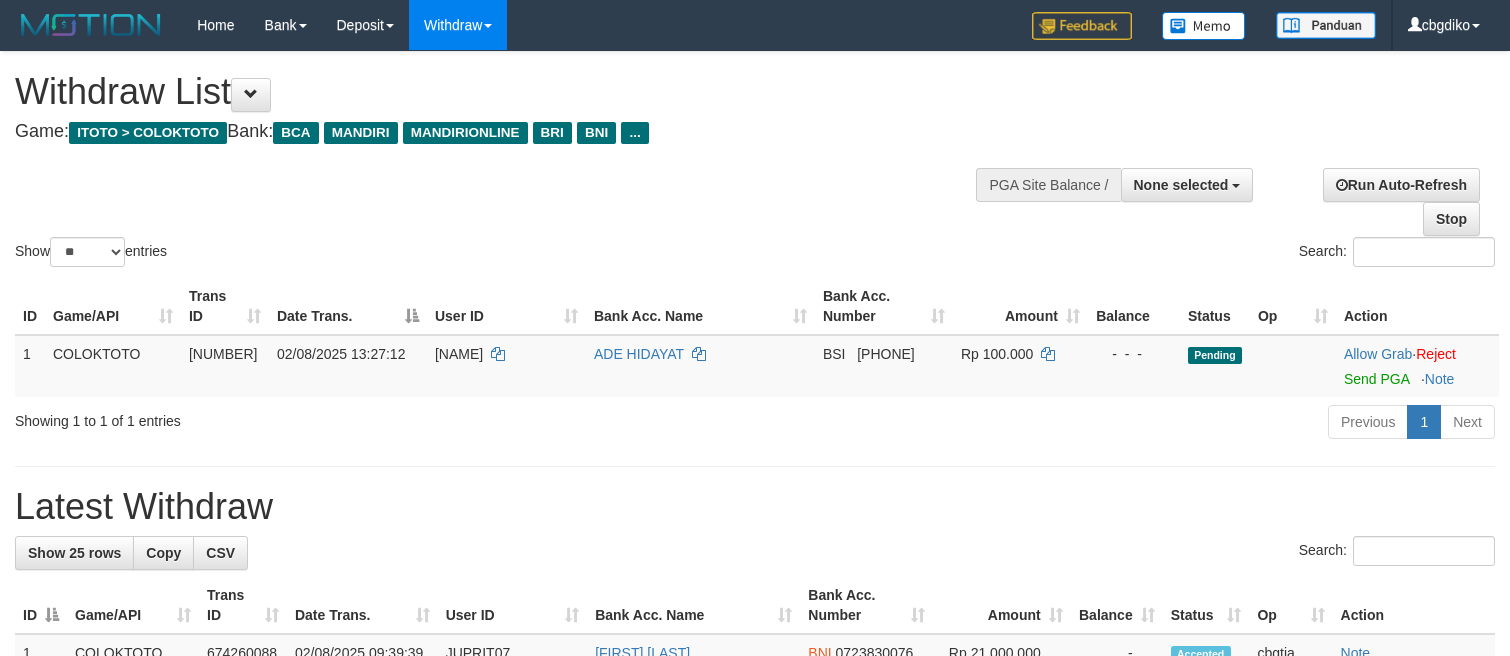select 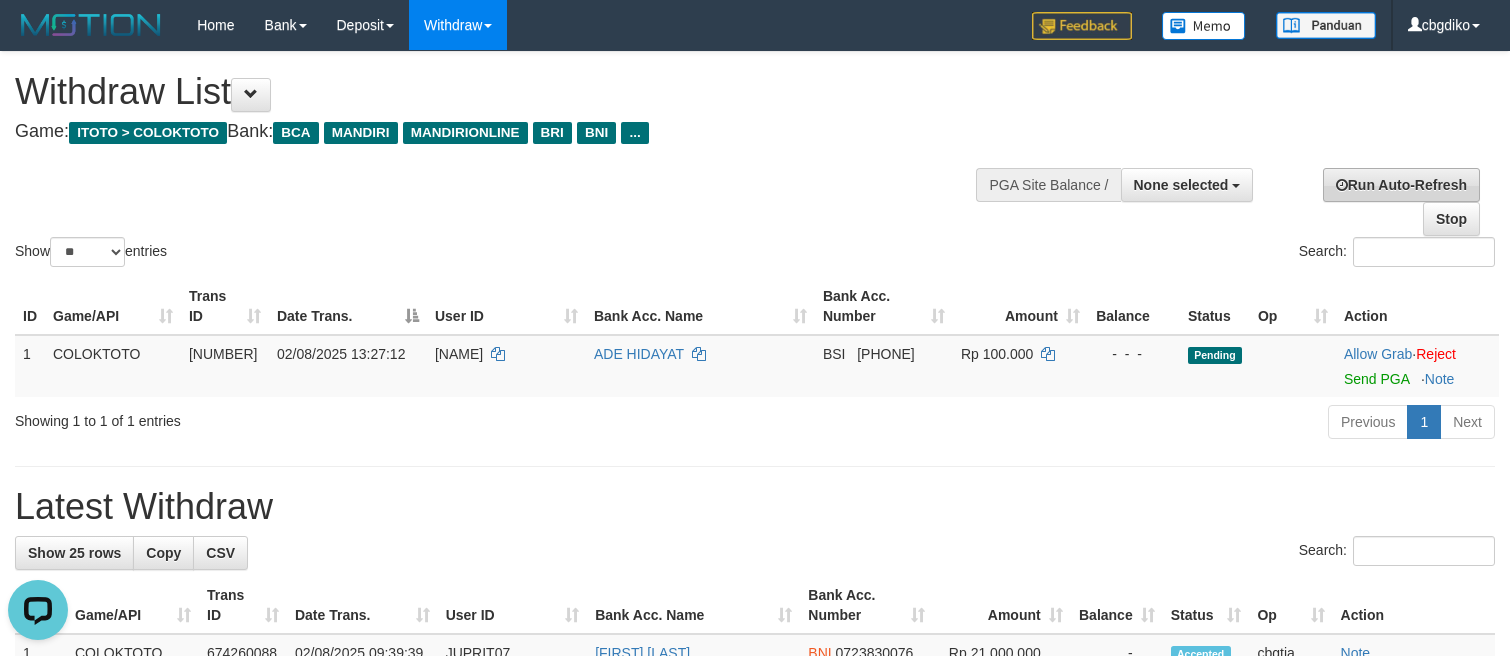 scroll, scrollTop: 0, scrollLeft: 0, axis: both 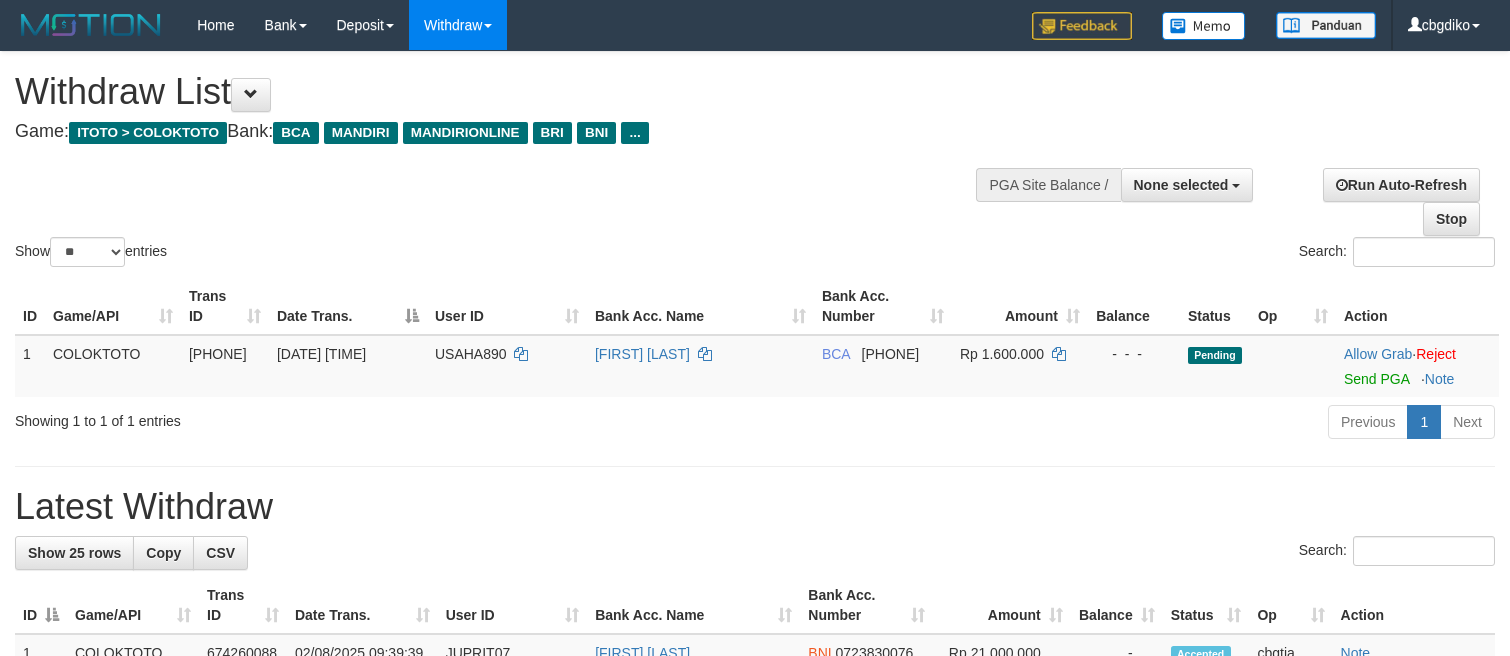 select 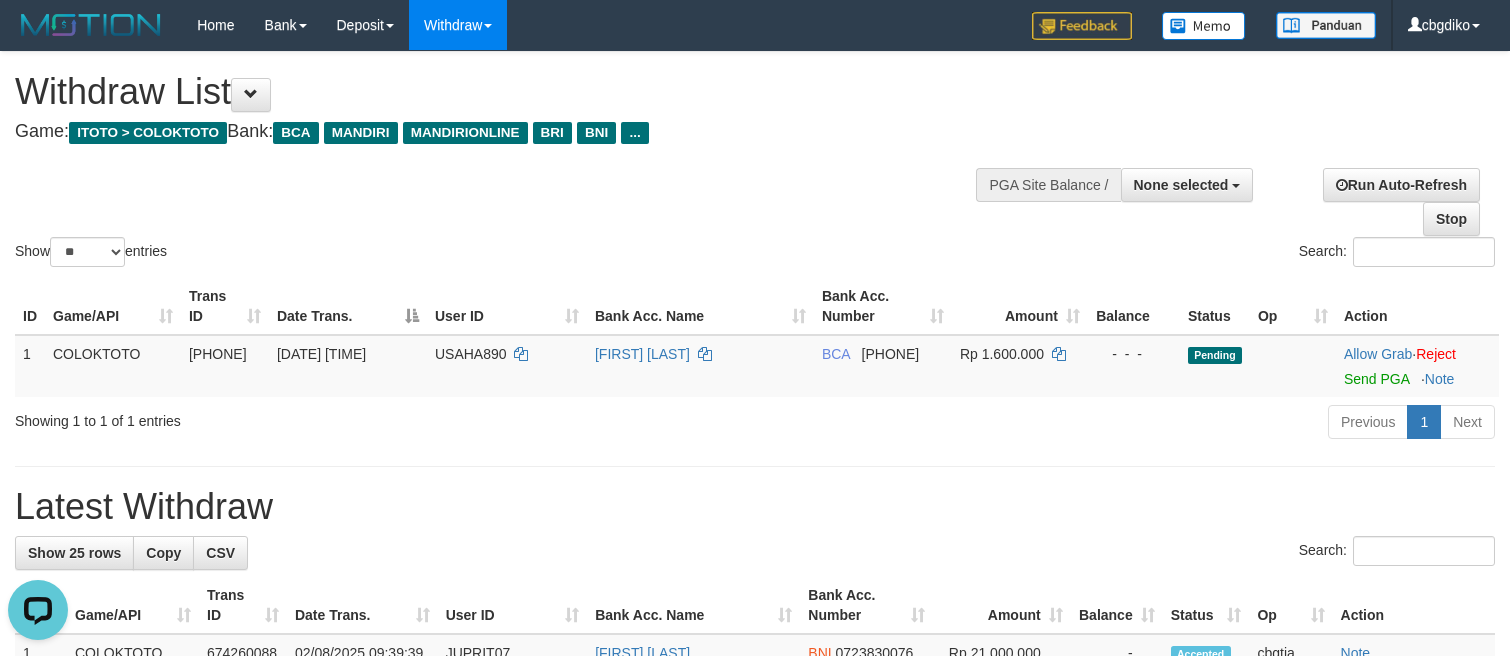 scroll, scrollTop: 0, scrollLeft: 0, axis: both 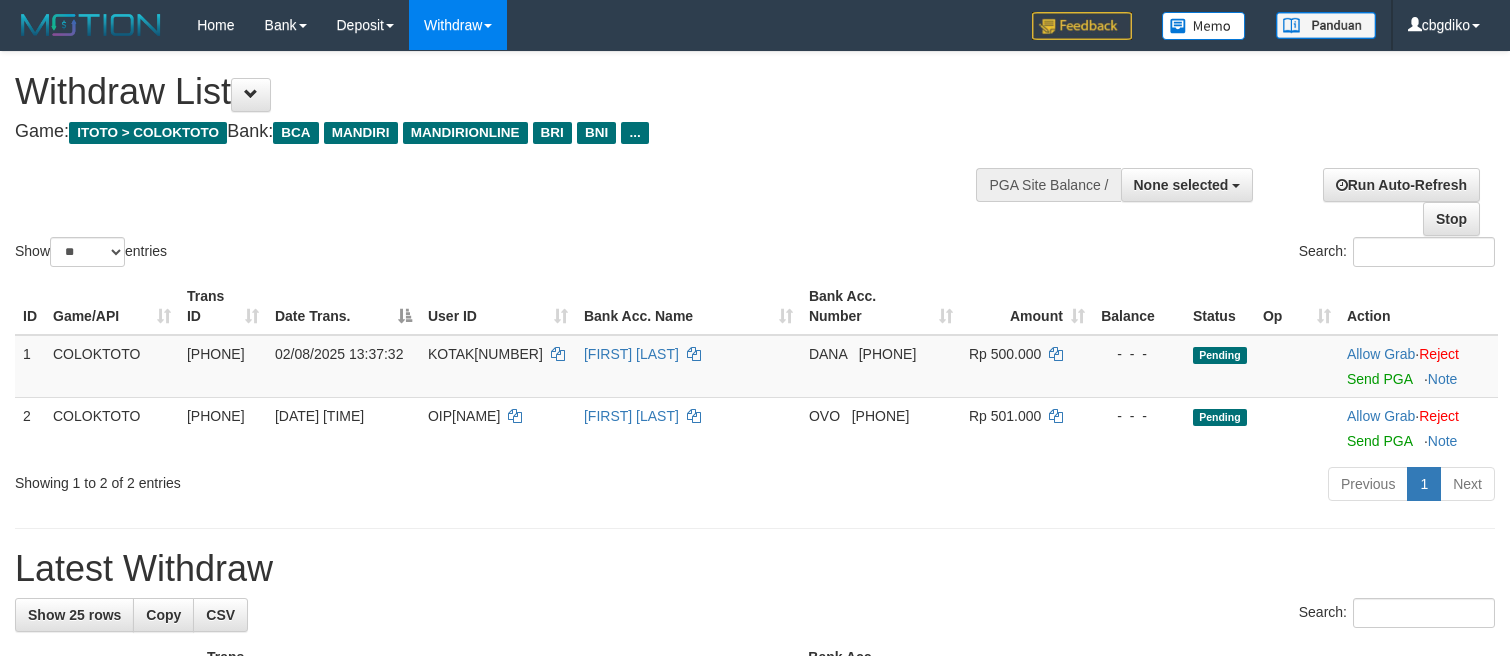 select 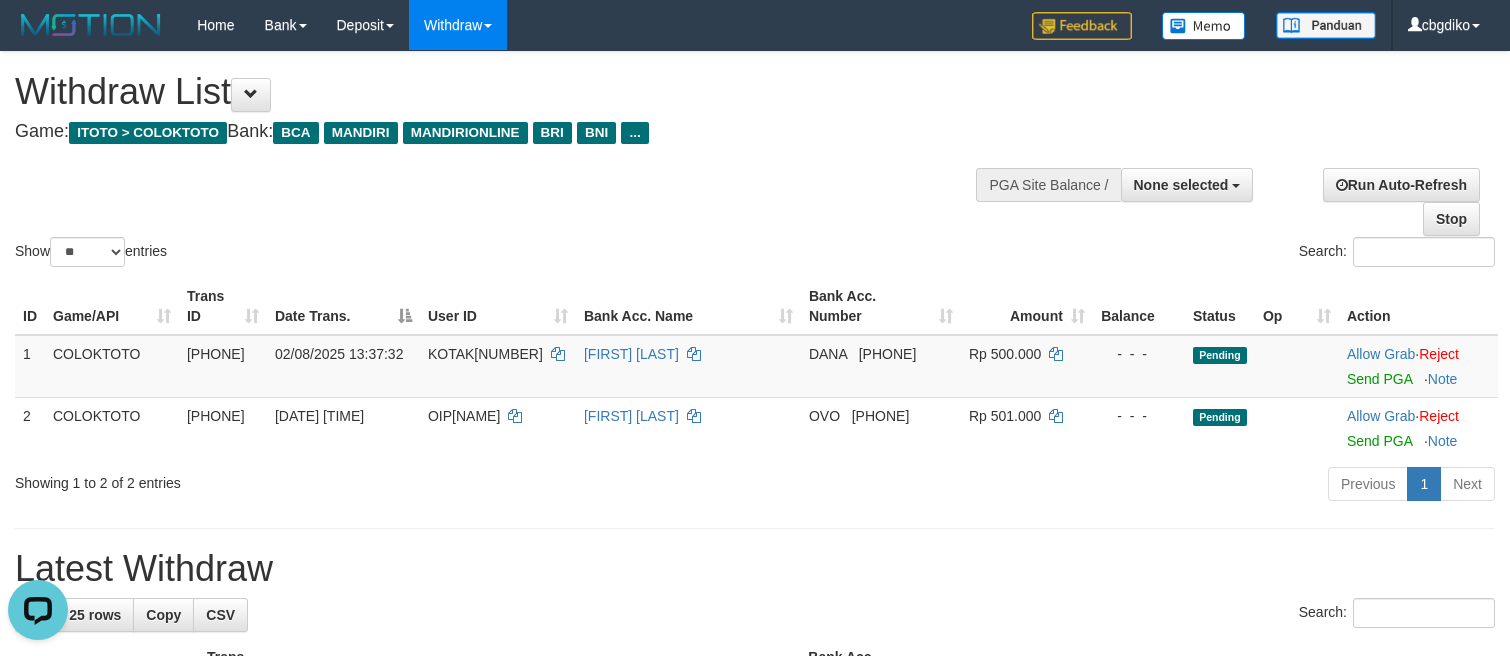 scroll, scrollTop: 0, scrollLeft: 0, axis: both 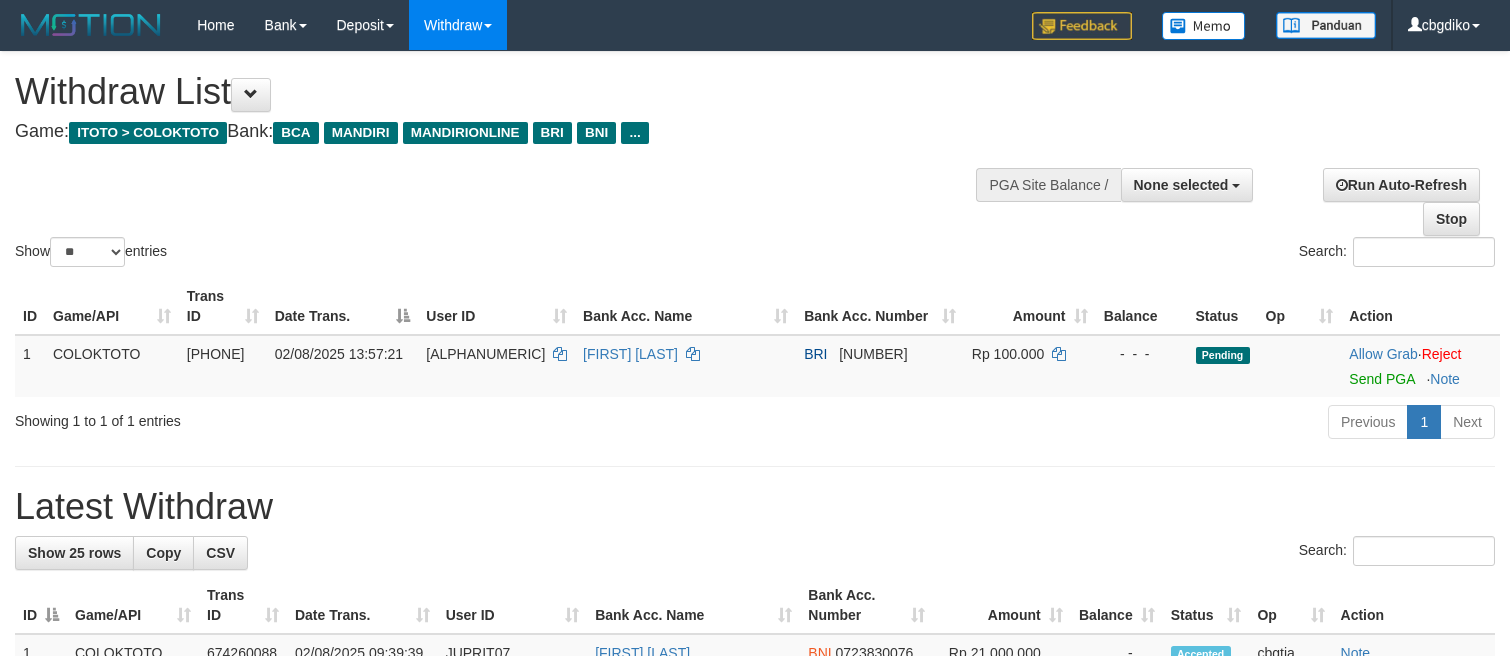 select 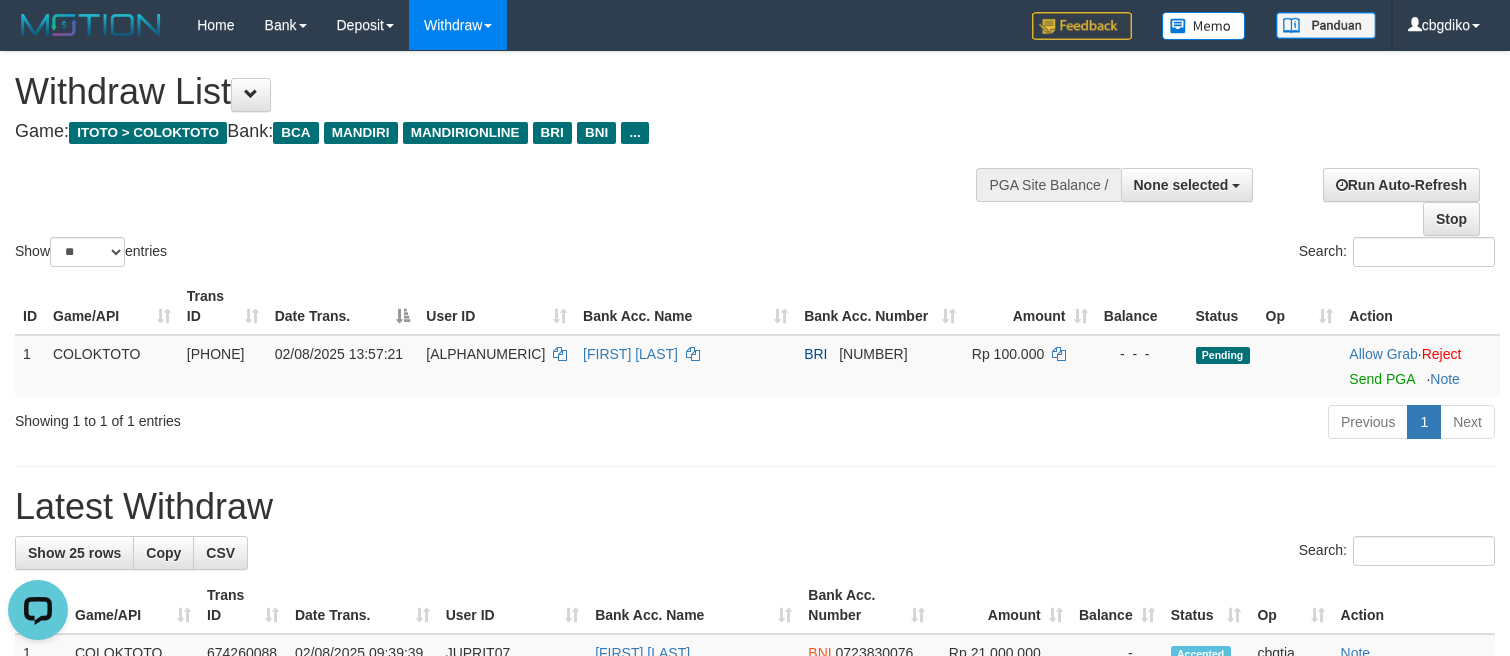 scroll, scrollTop: 0, scrollLeft: 0, axis: both 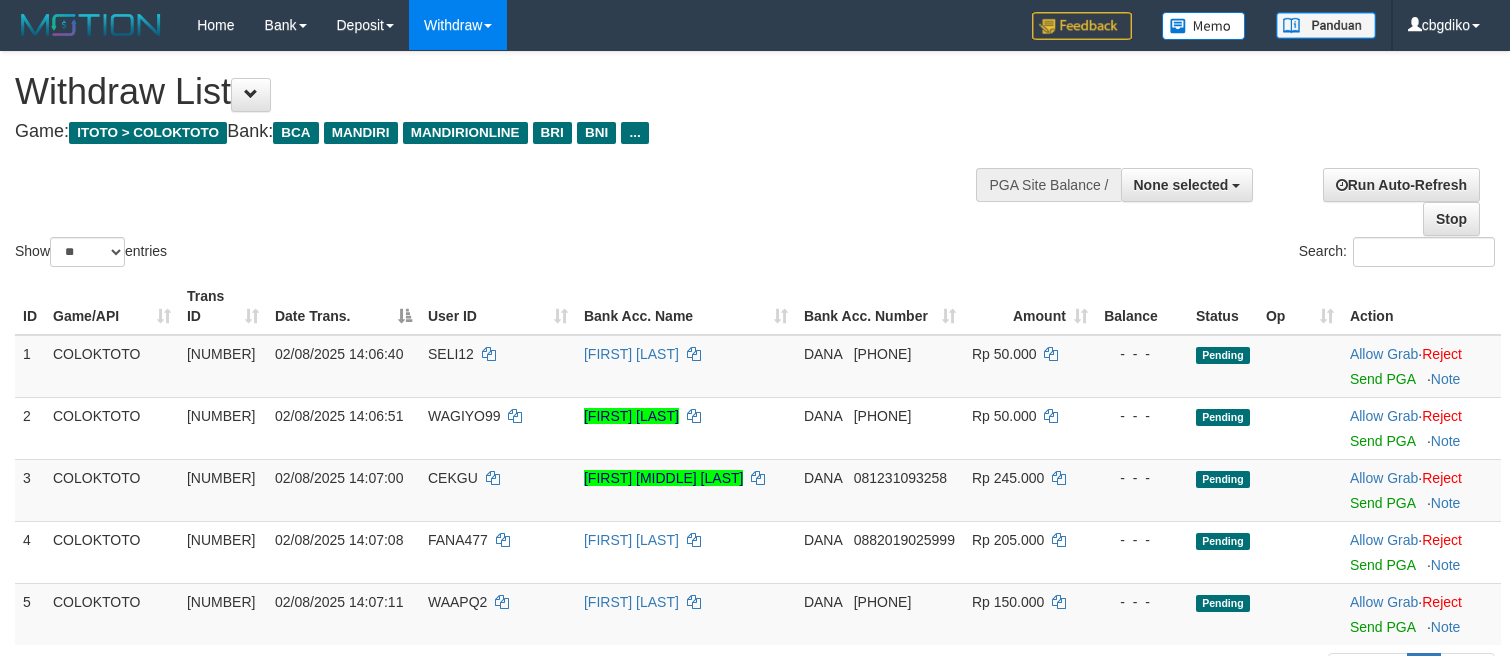 select 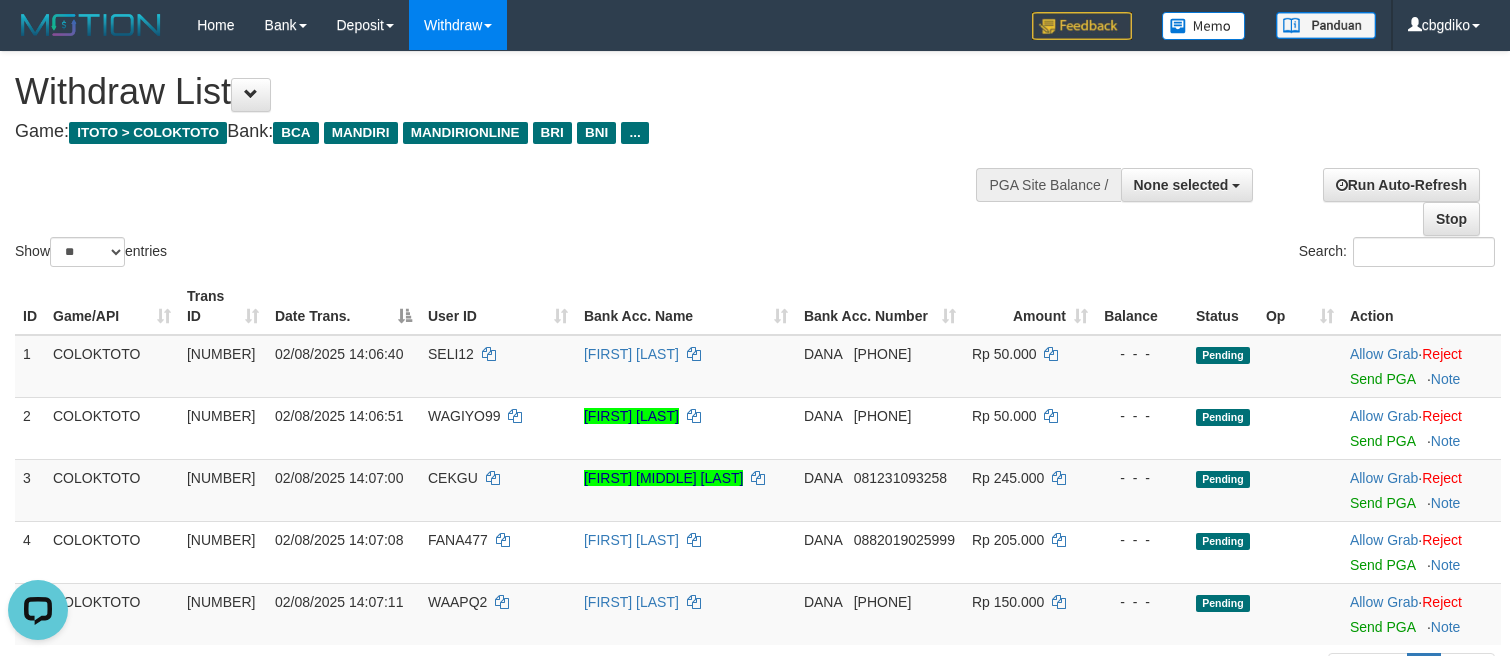 scroll, scrollTop: 0, scrollLeft: 0, axis: both 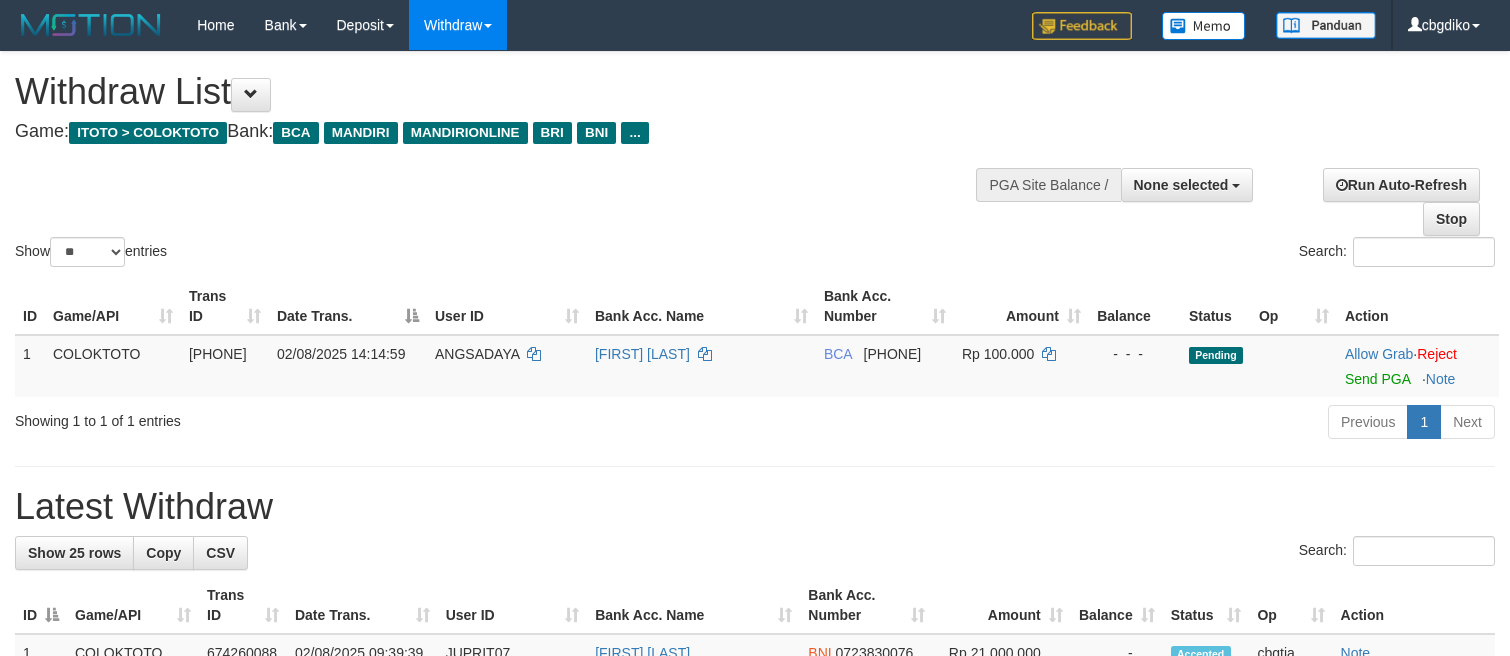 select 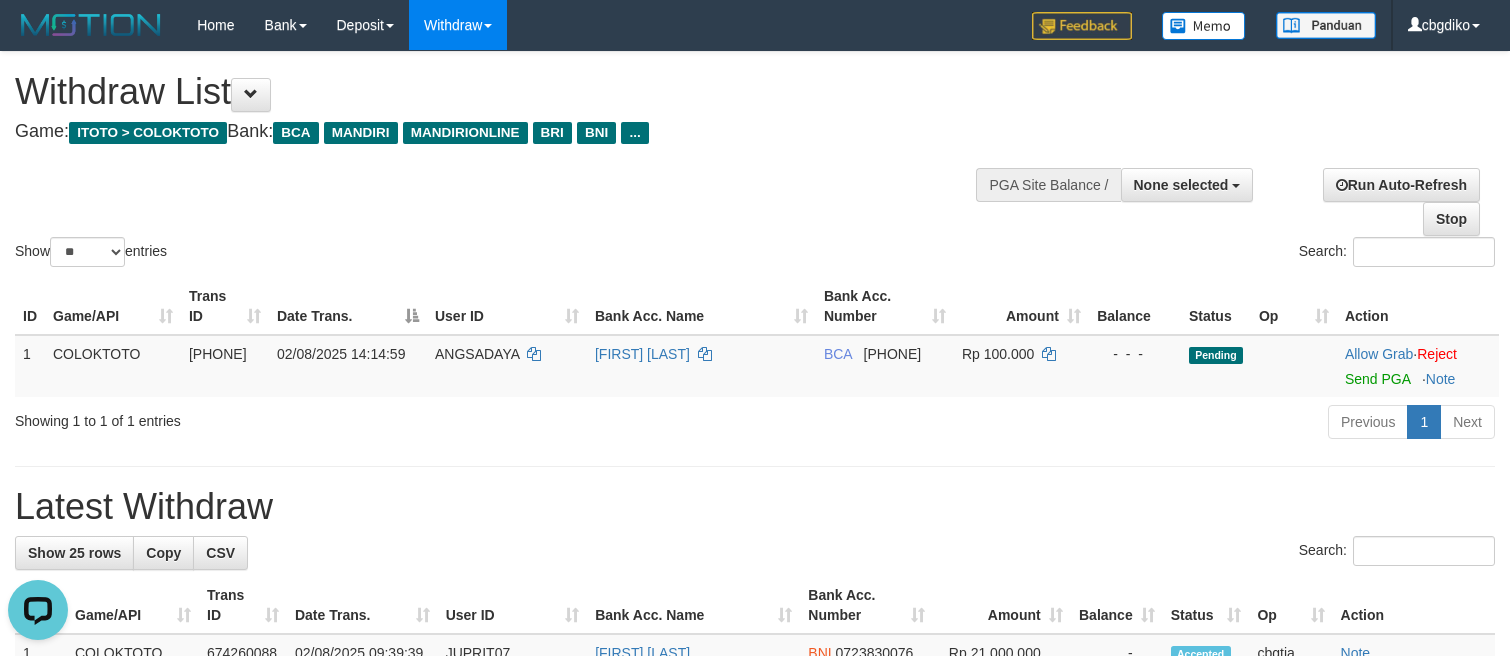 scroll, scrollTop: 0, scrollLeft: 0, axis: both 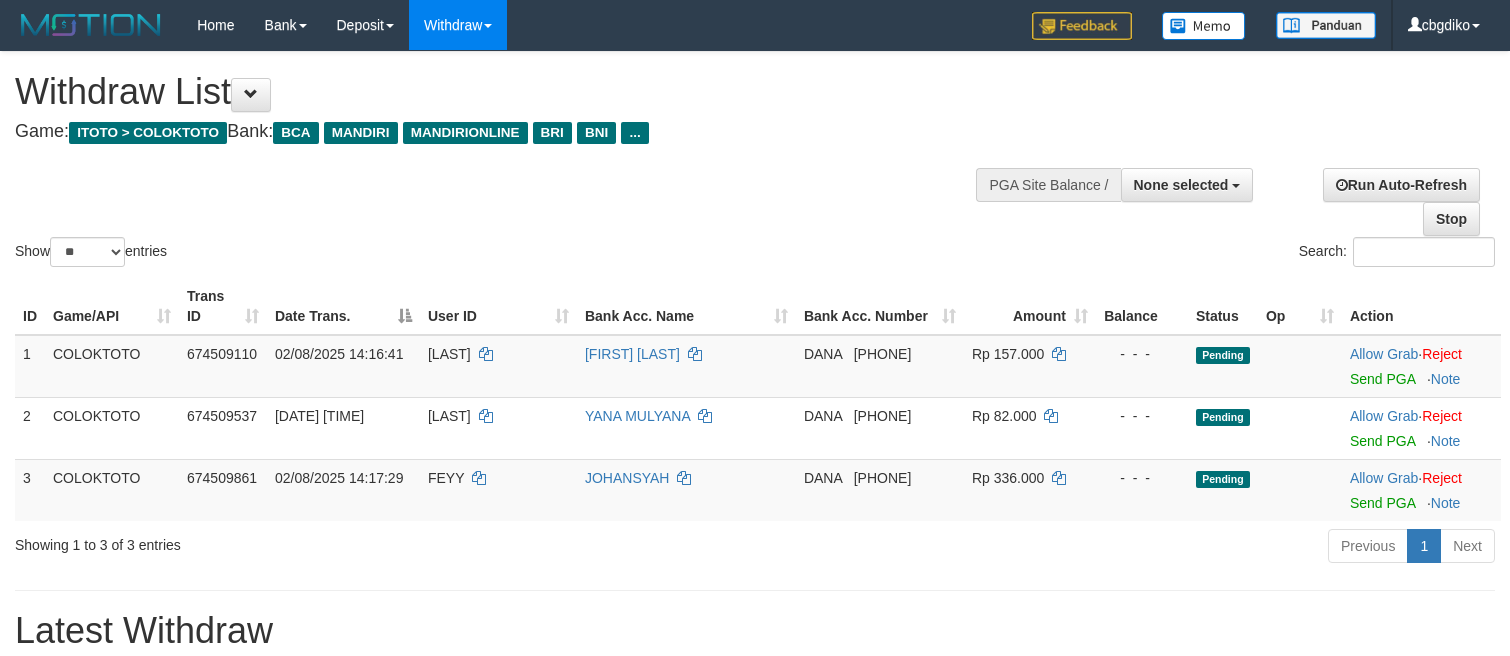 select 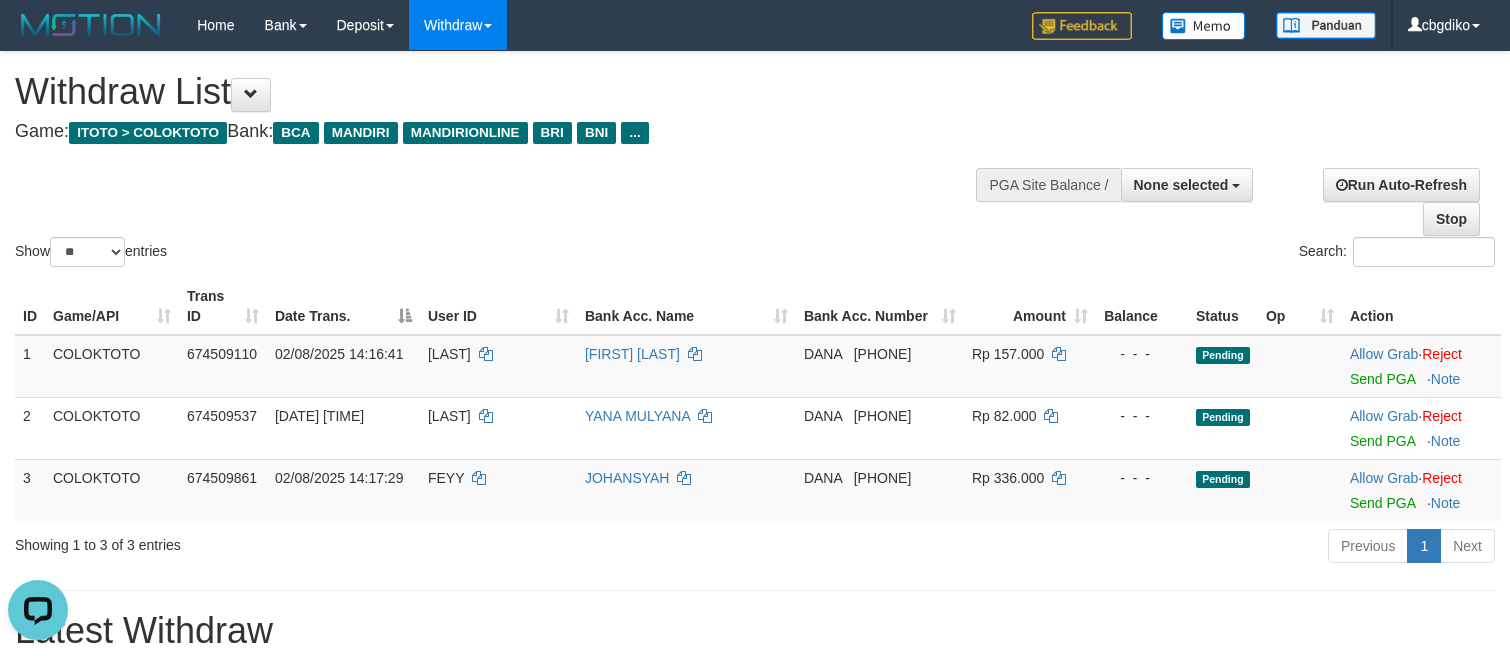 scroll, scrollTop: 0, scrollLeft: 0, axis: both 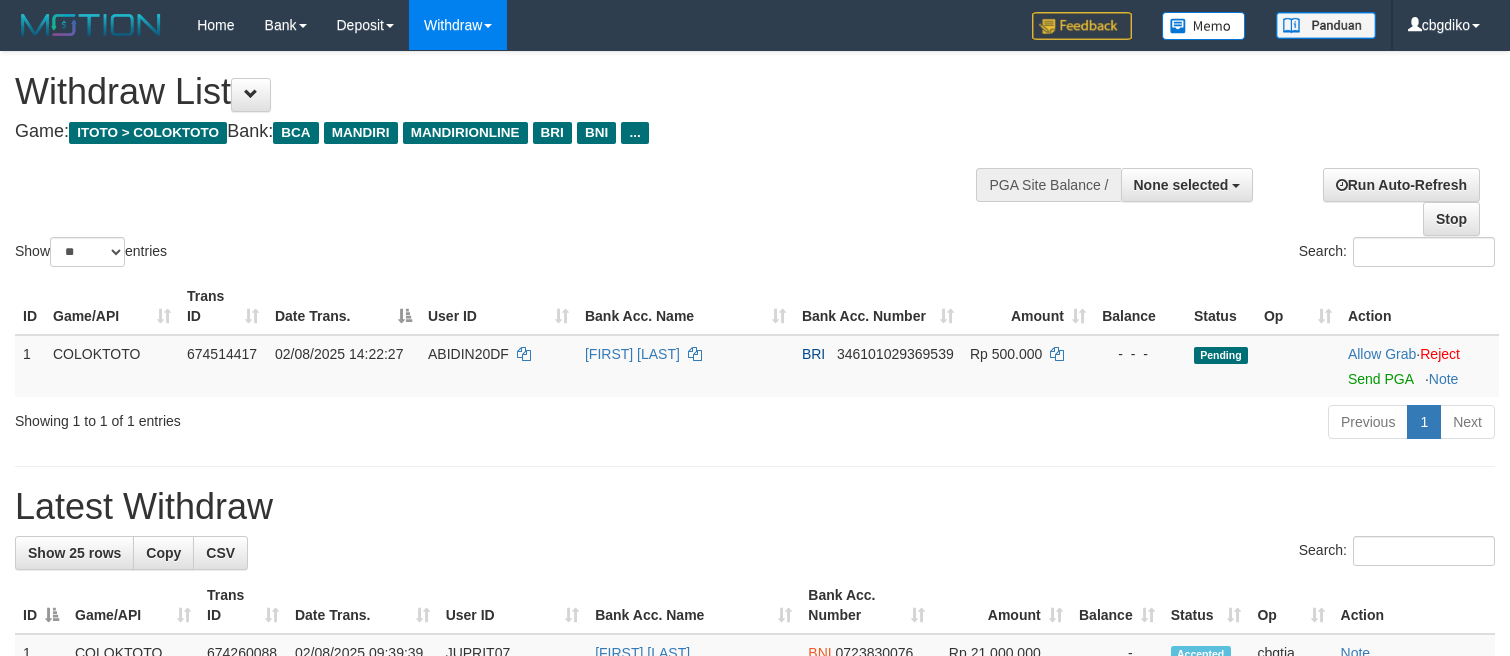 select 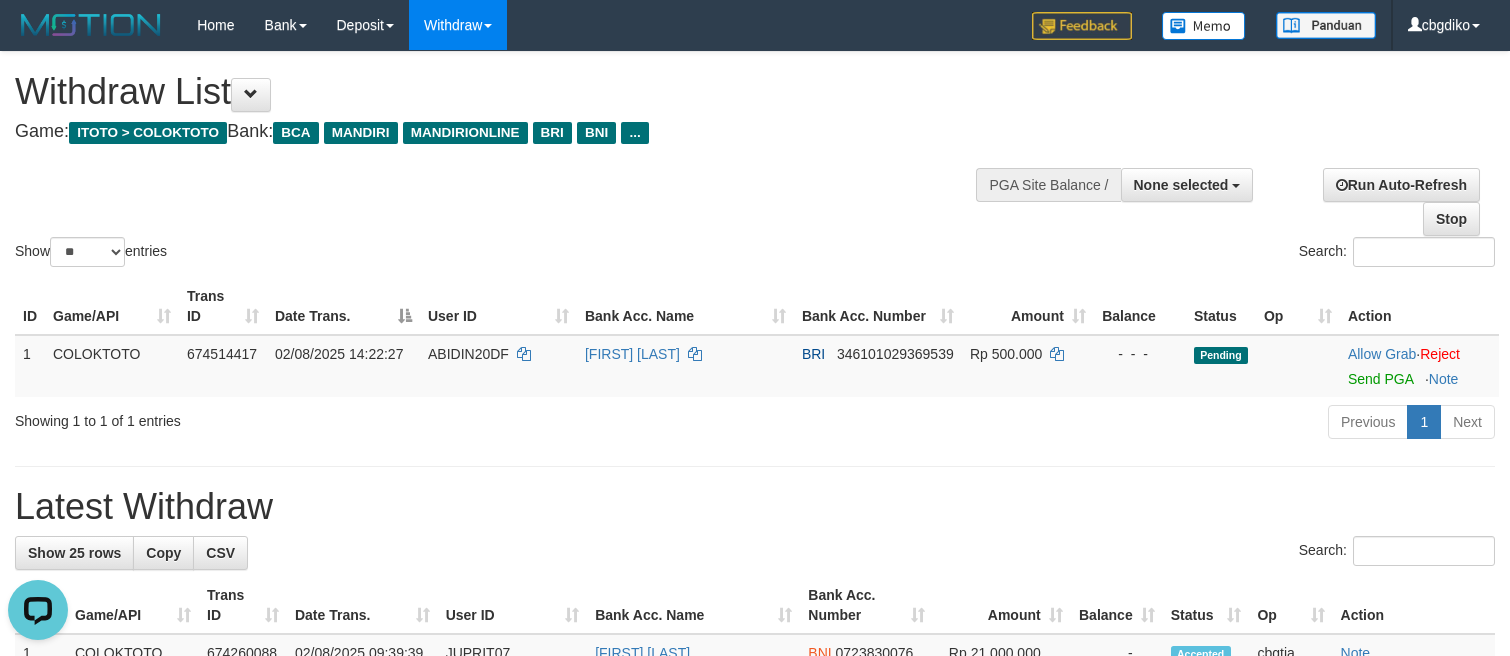 scroll, scrollTop: 0, scrollLeft: 0, axis: both 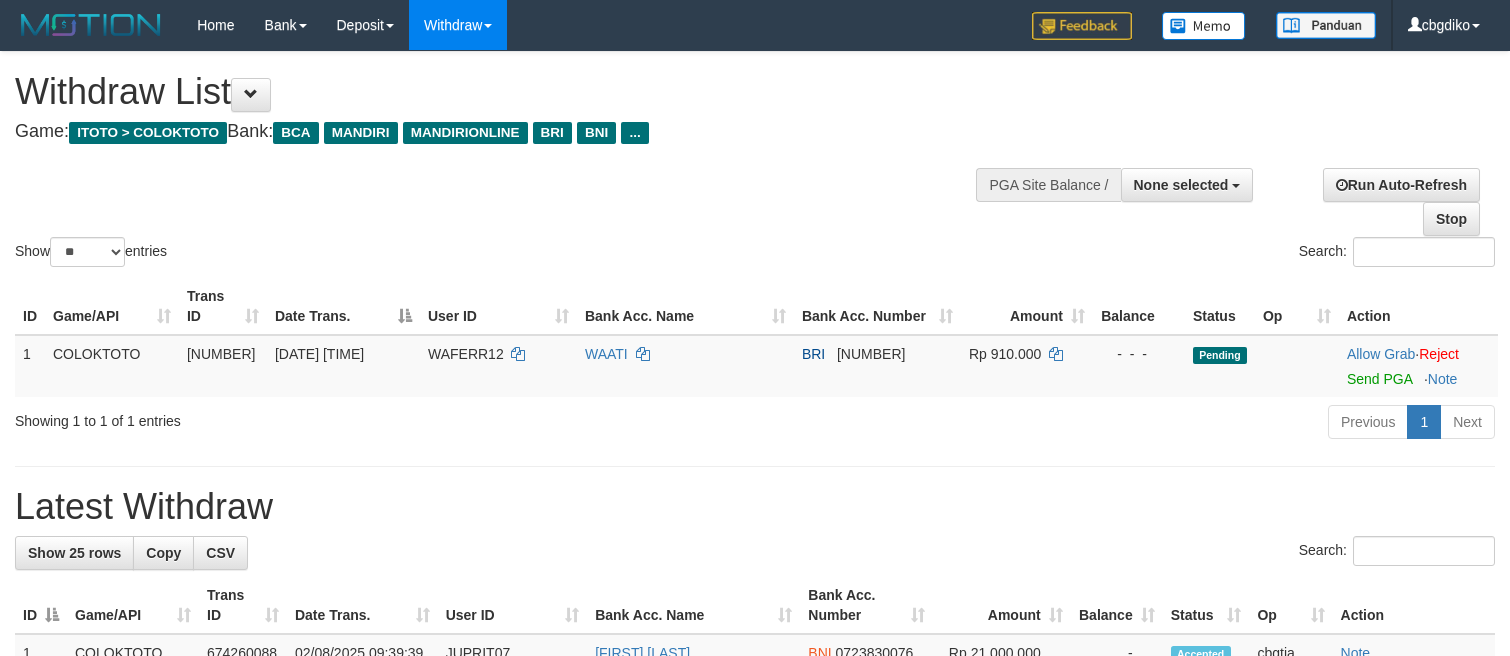 select 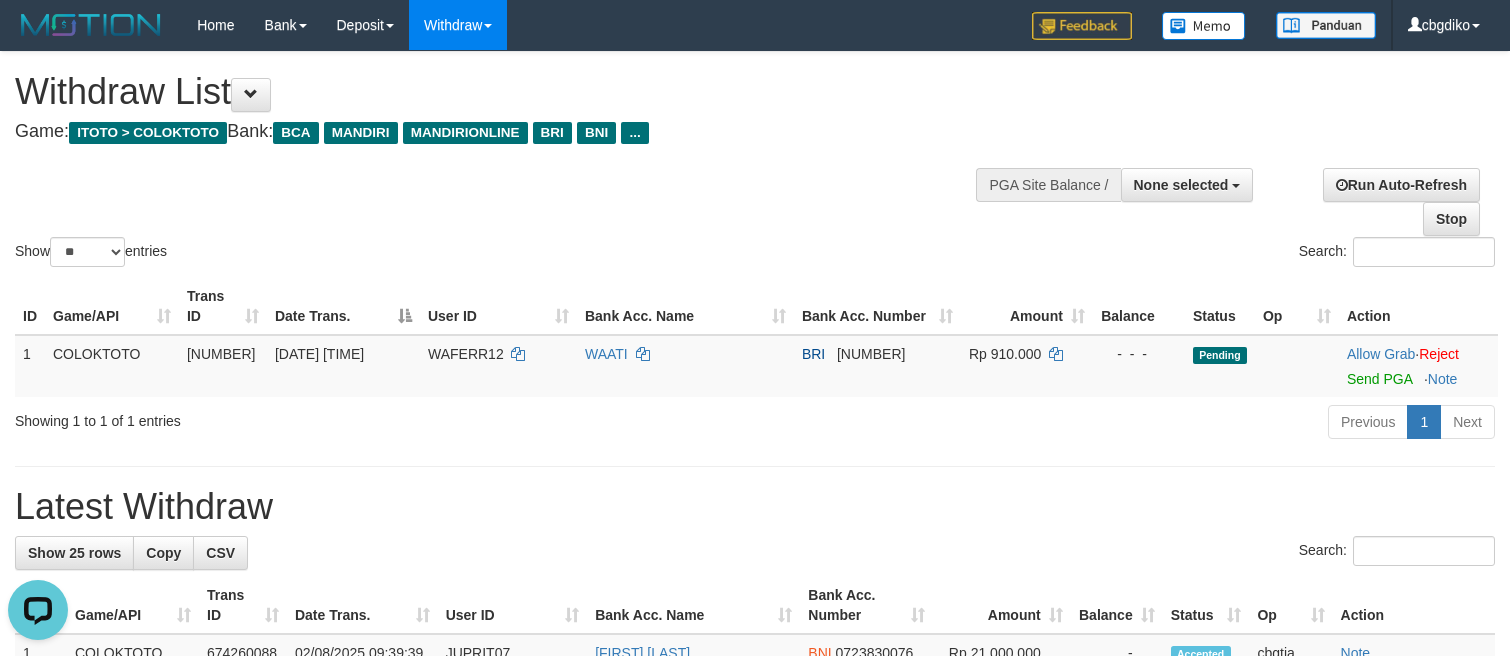 scroll, scrollTop: 0, scrollLeft: 0, axis: both 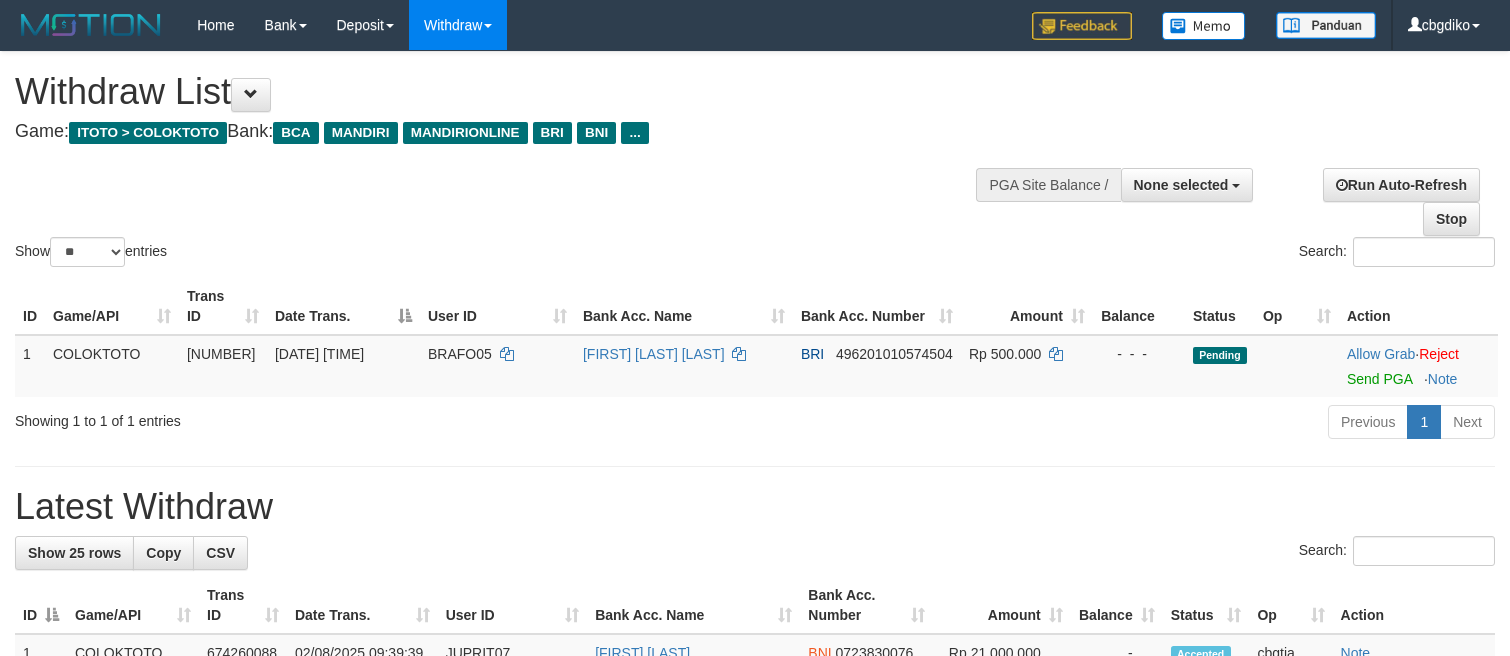 select 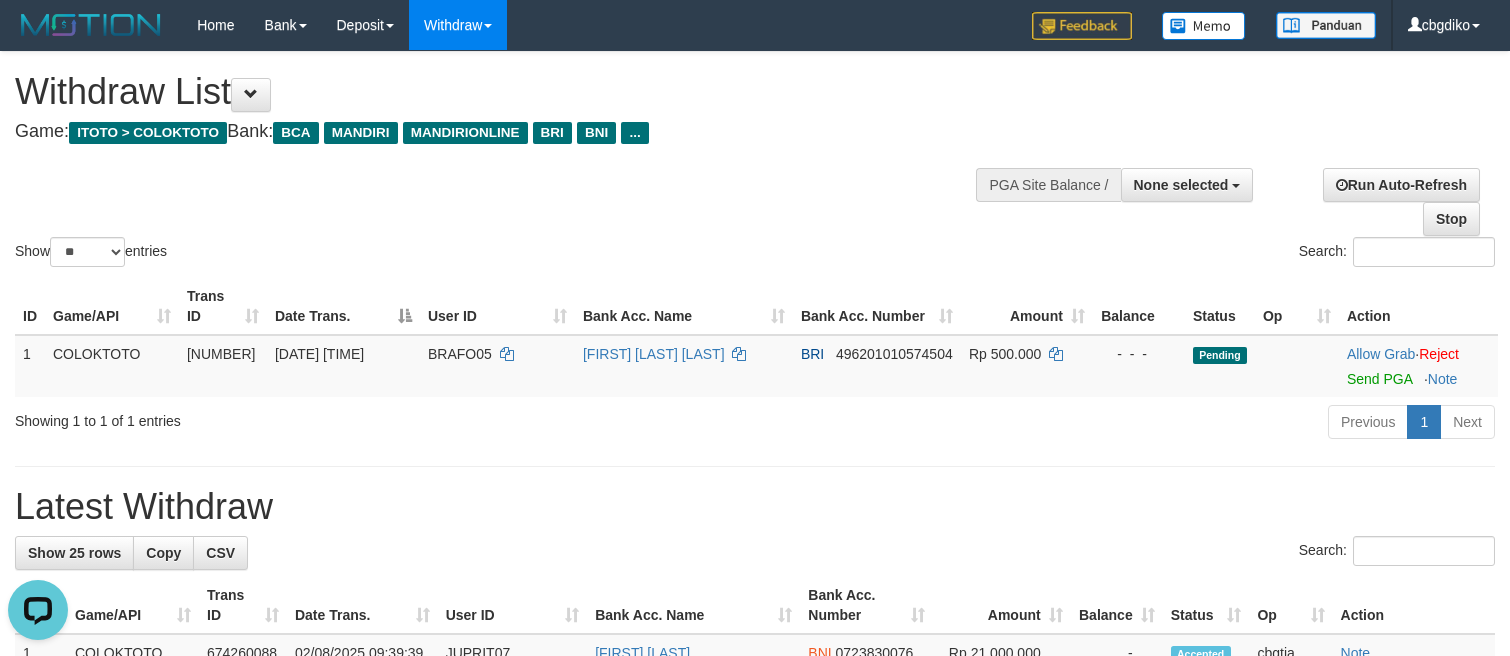 scroll, scrollTop: 0, scrollLeft: 0, axis: both 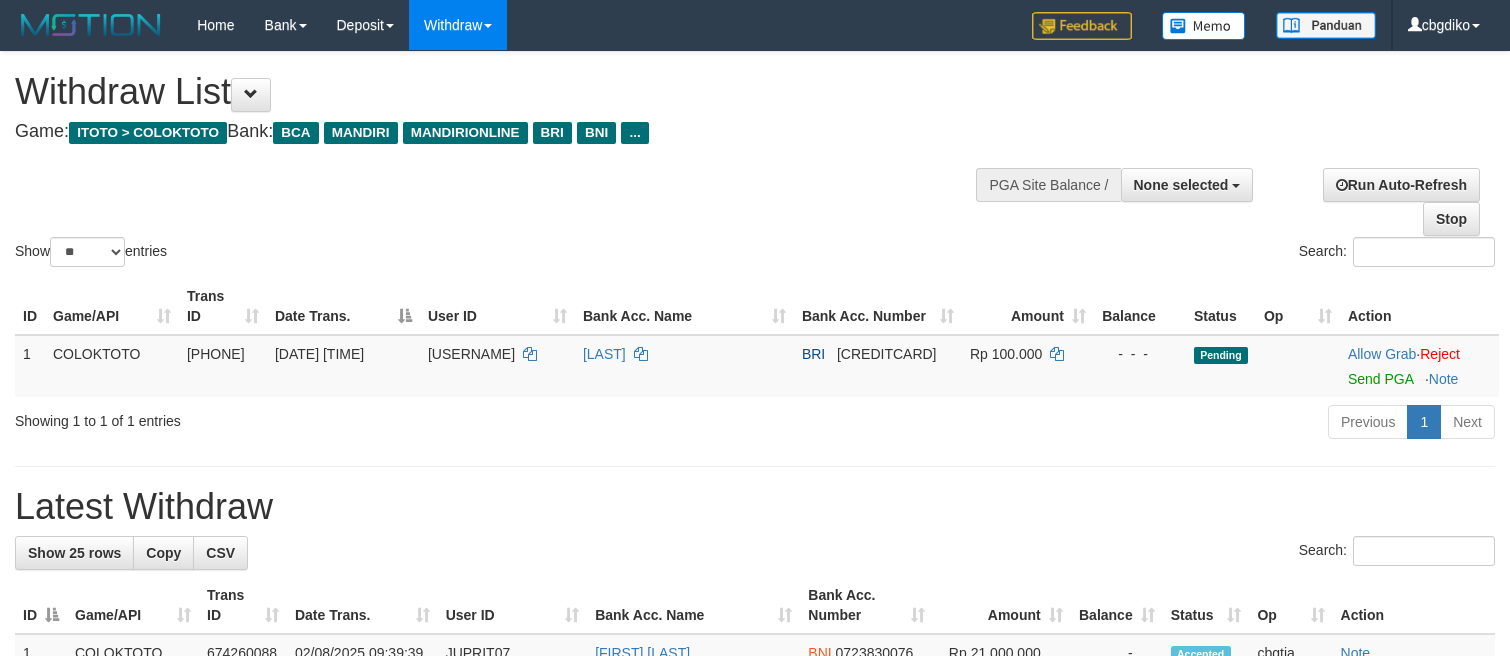select 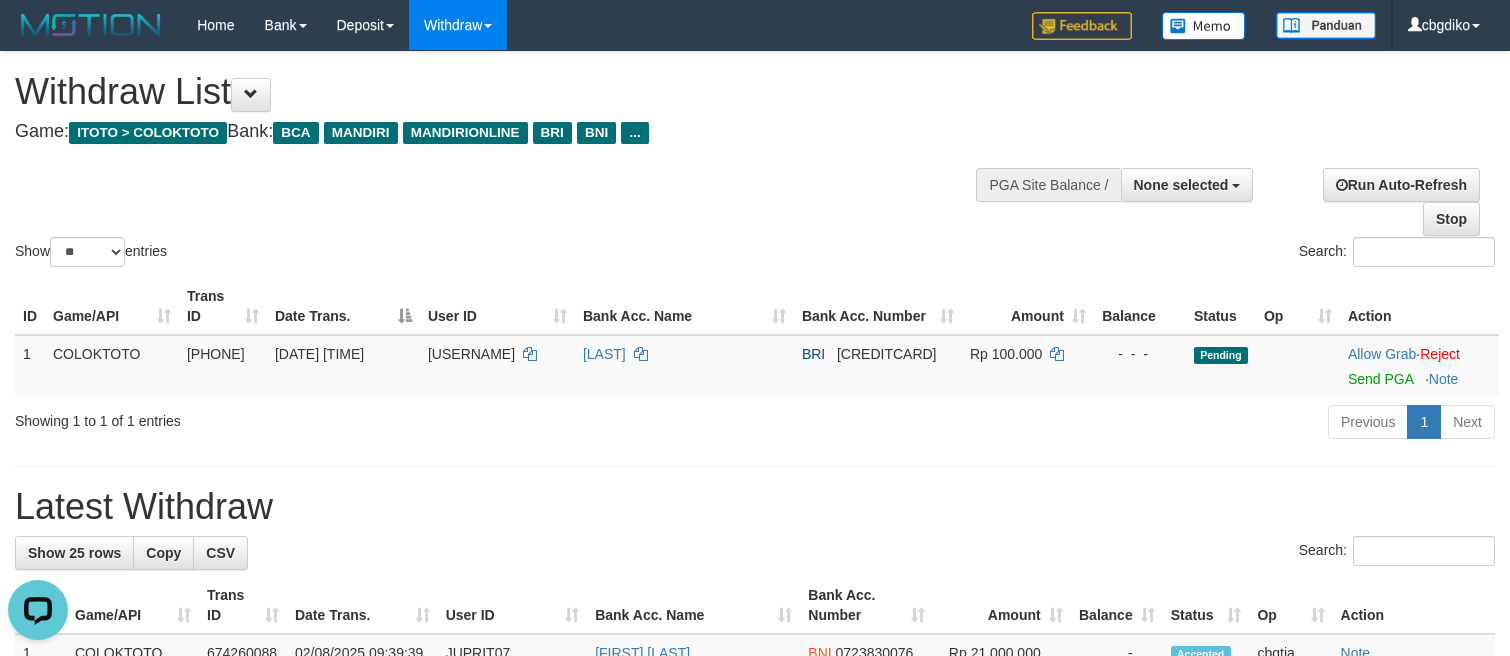 scroll, scrollTop: 0, scrollLeft: 0, axis: both 